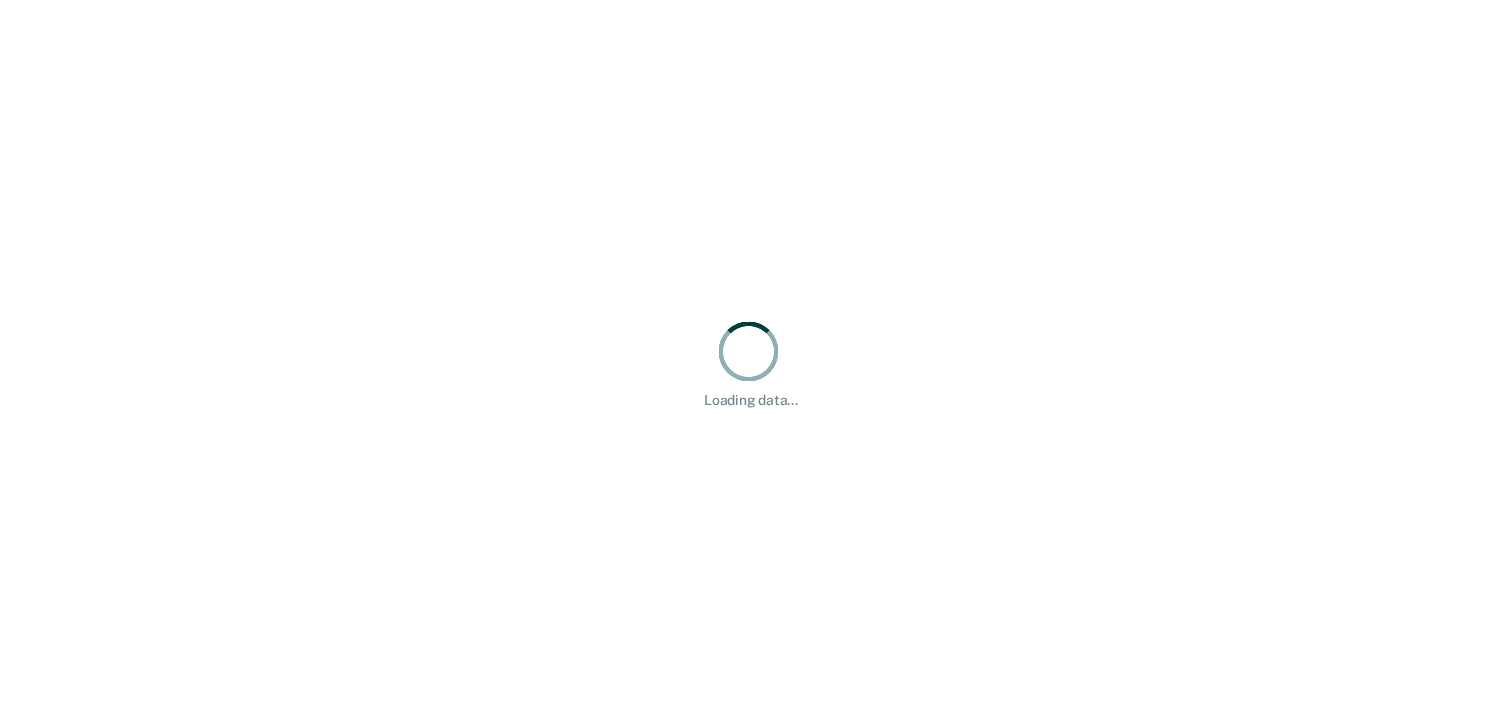 scroll, scrollTop: 0, scrollLeft: 0, axis: both 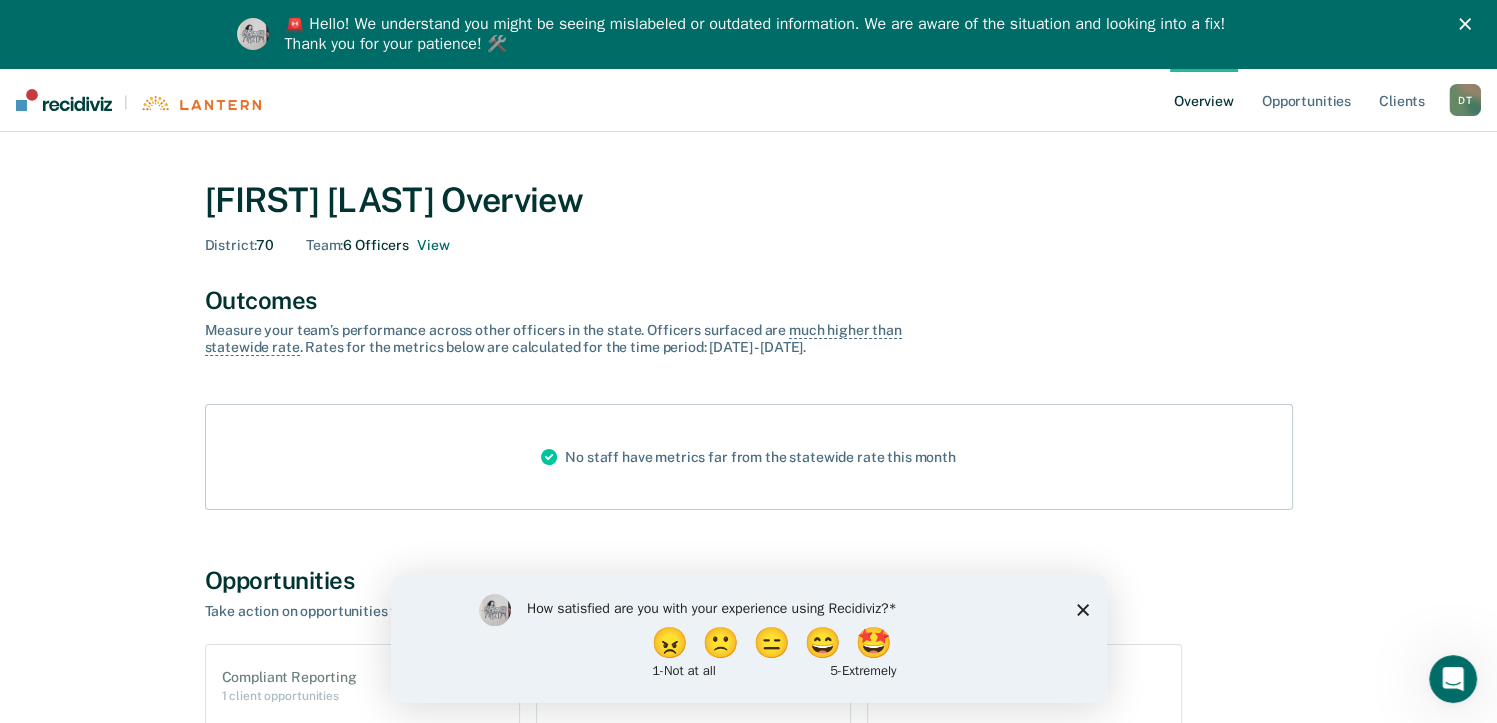 click 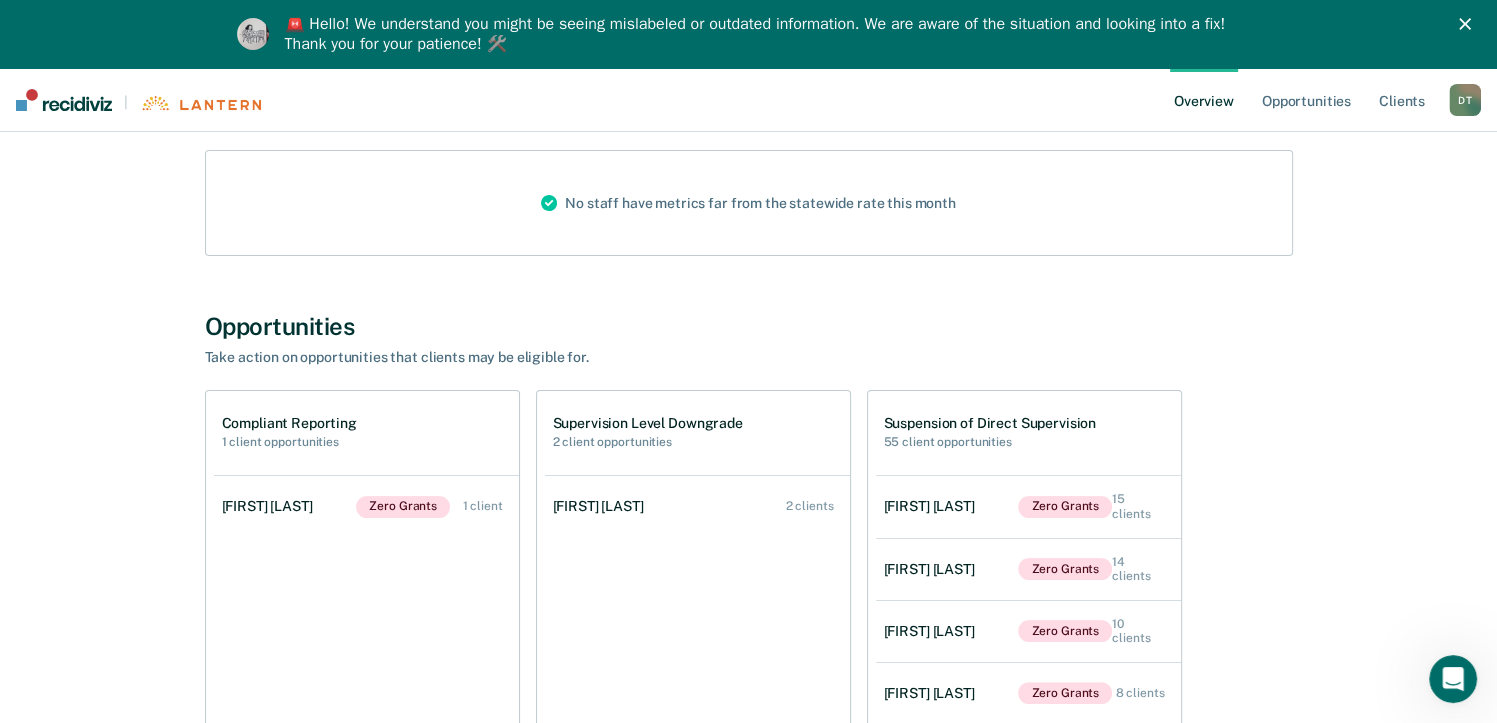 scroll, scrollTop: 300, scrollLeft: 0, axis: vertical 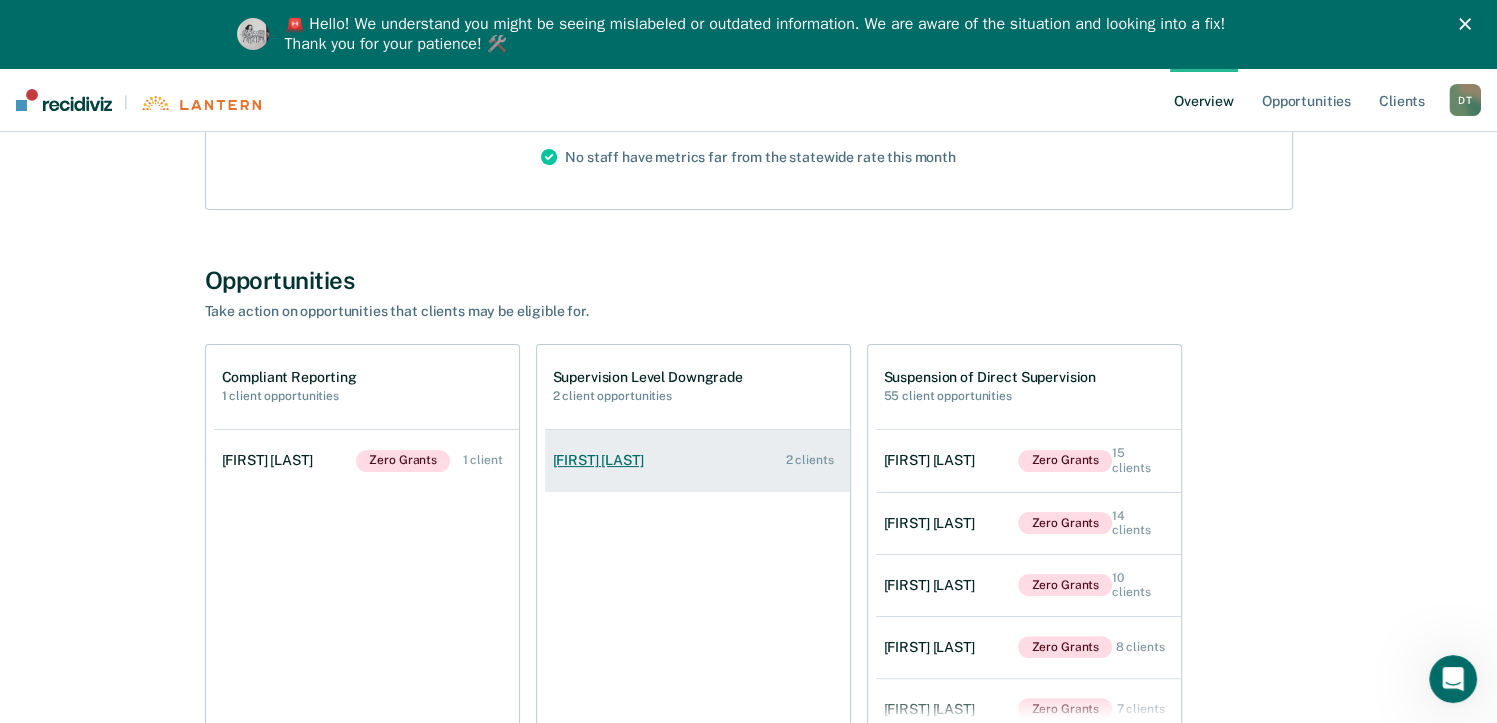 click on "[FIRST] [LAST]   2 clients" at bounding box center [697, 460] 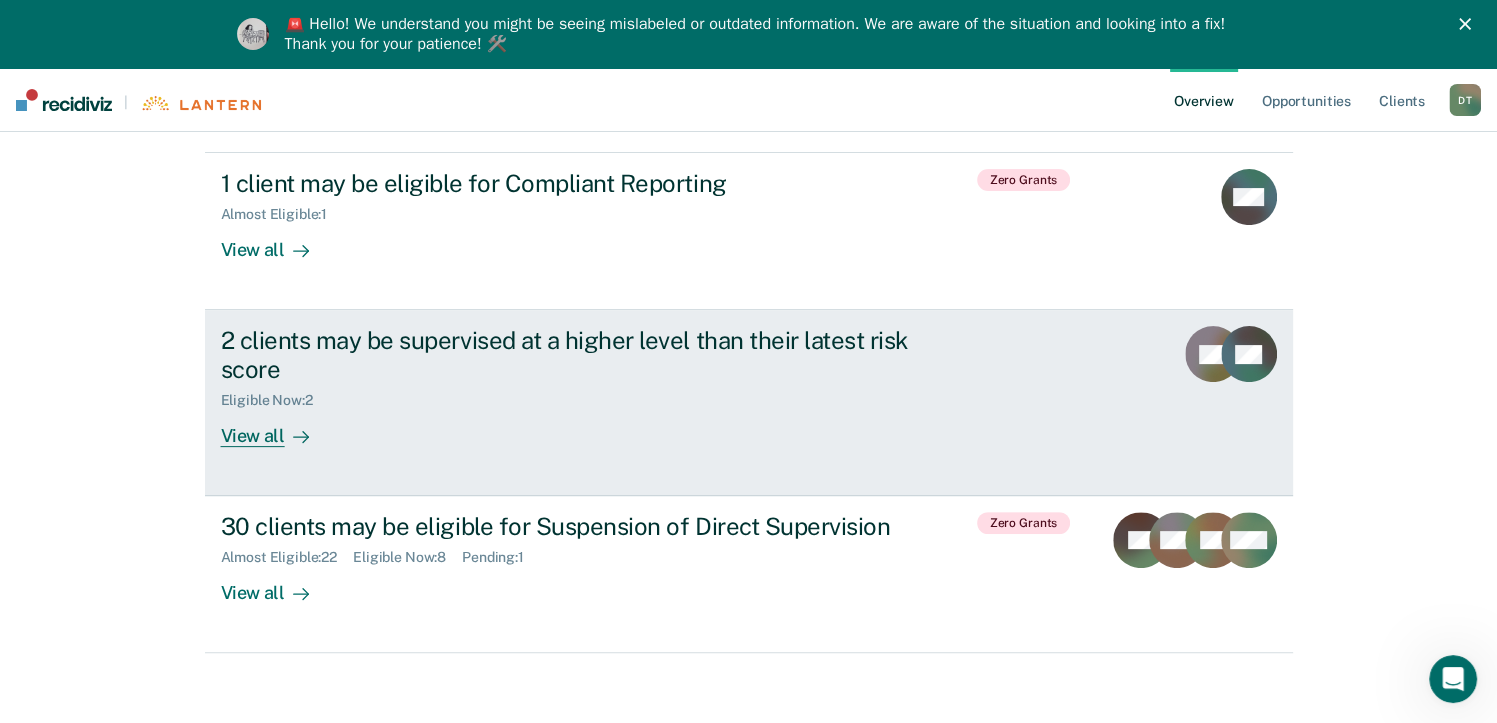scroll, scrollTop: 491, scrollLeft: 0, axis: vertical 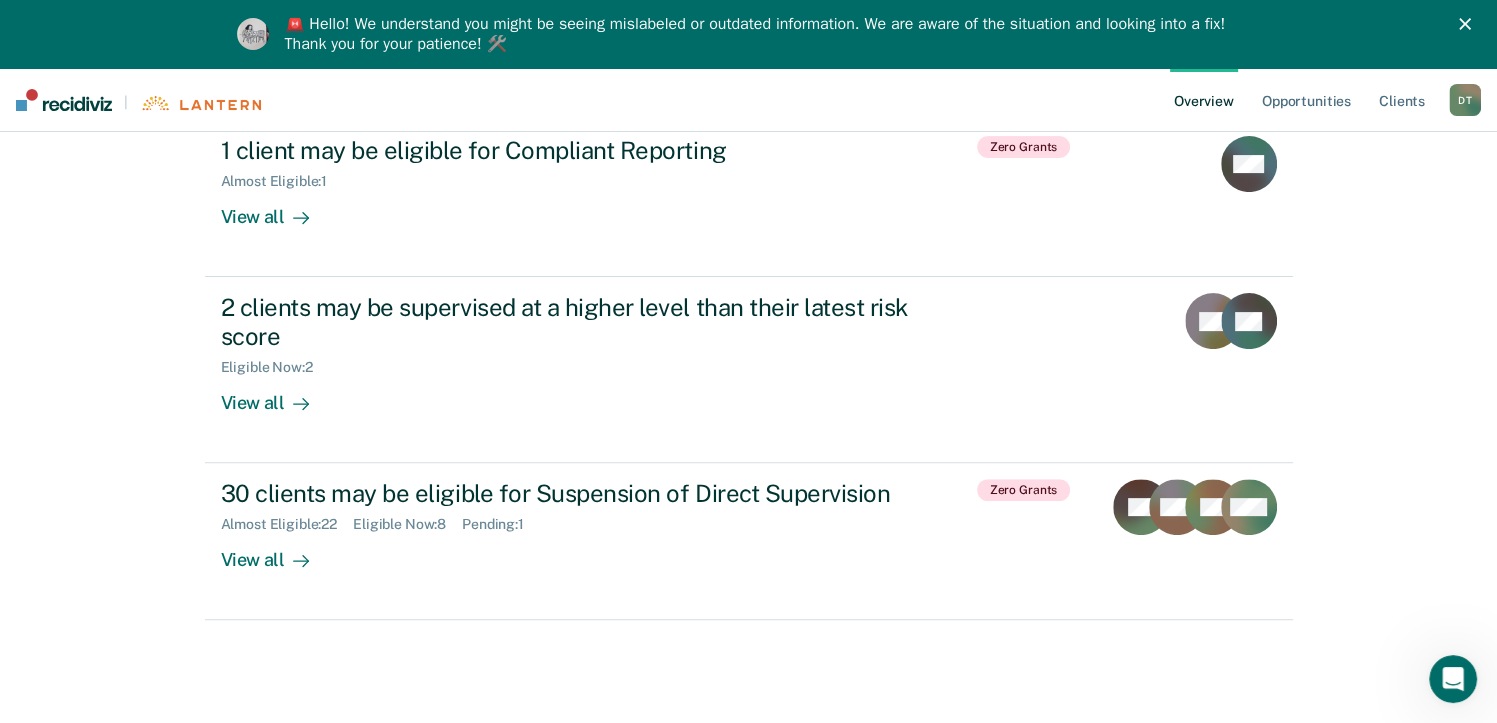 click 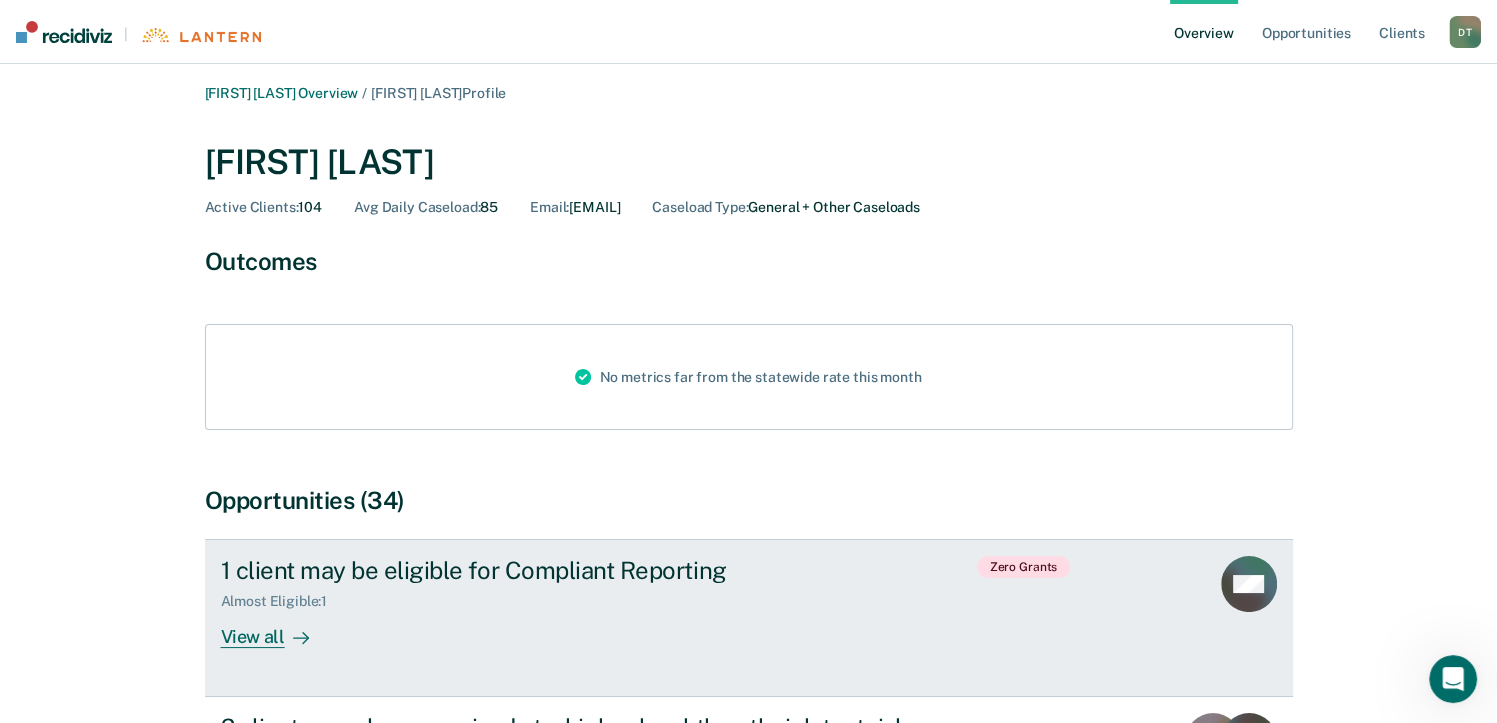 scroll, scrollTop: 0, scrollLeft: 0, axis: both 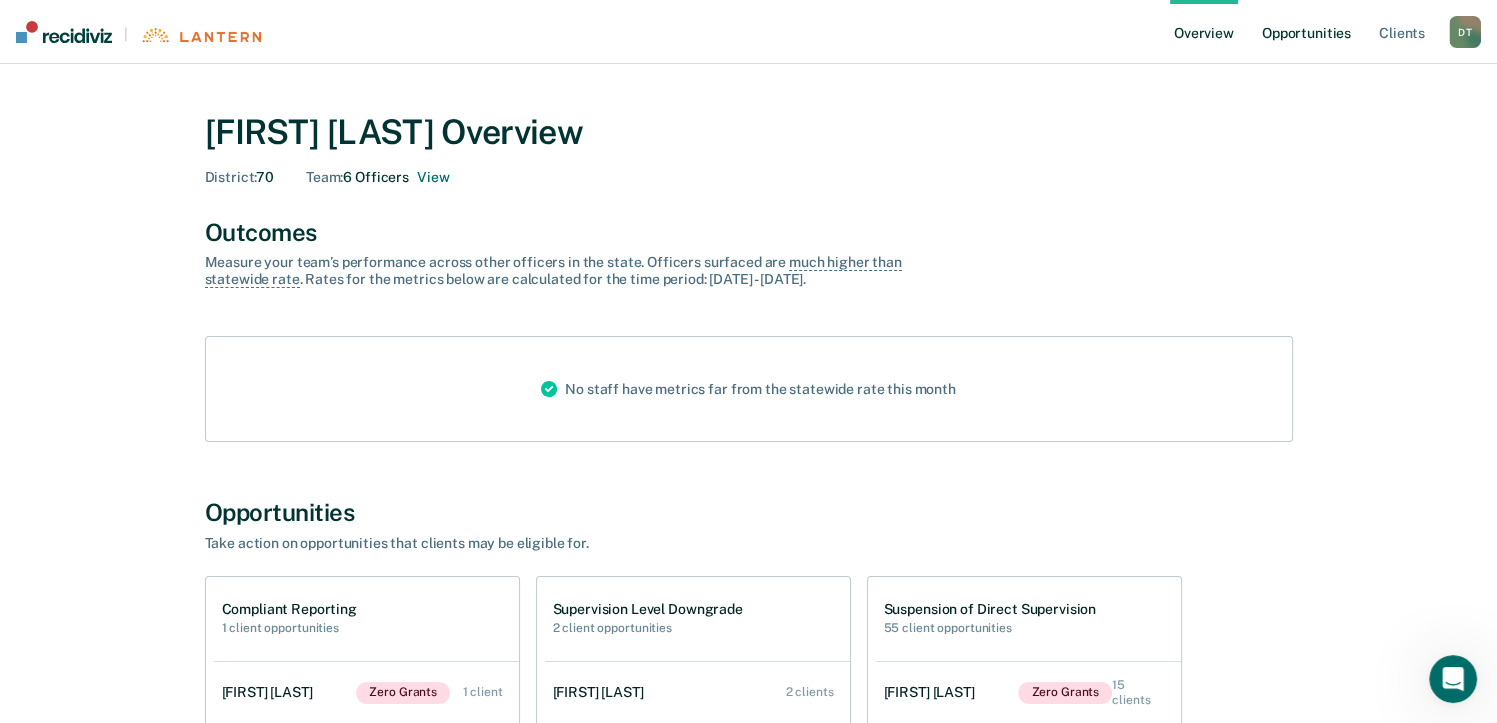 click on "Opportunities" at bounding box center (1306, 32) 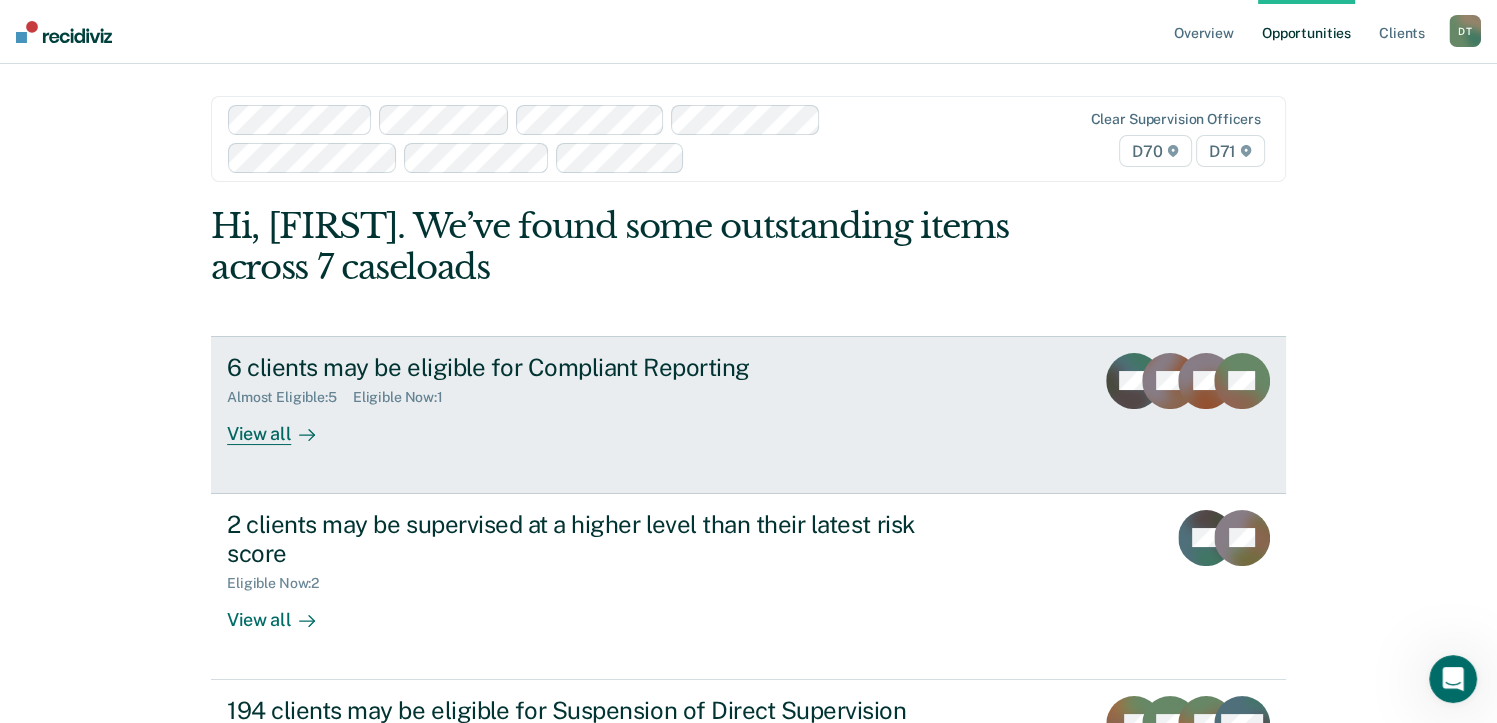 click on "View all" at bounding box center (283, 425) 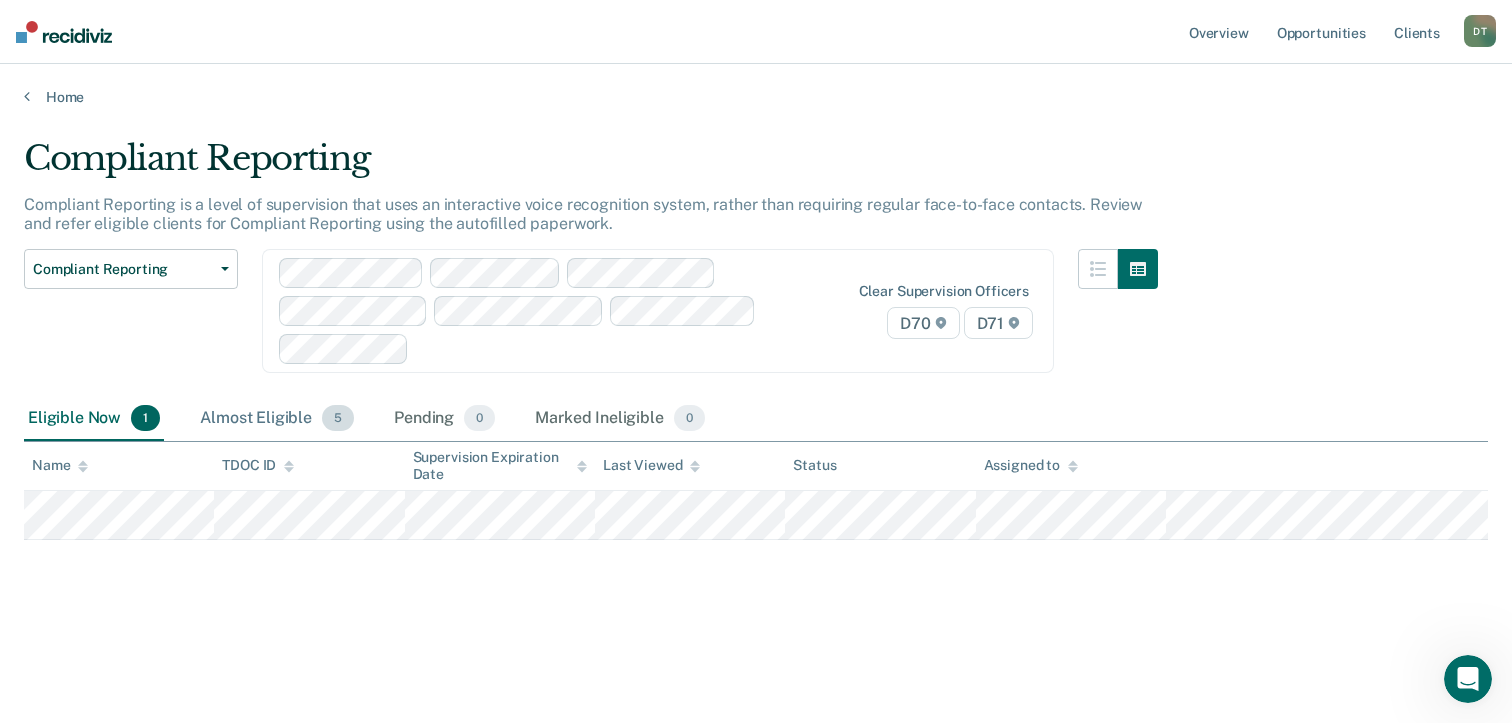 click on "Almost Eligible 5" at bounding box center (277, 419) 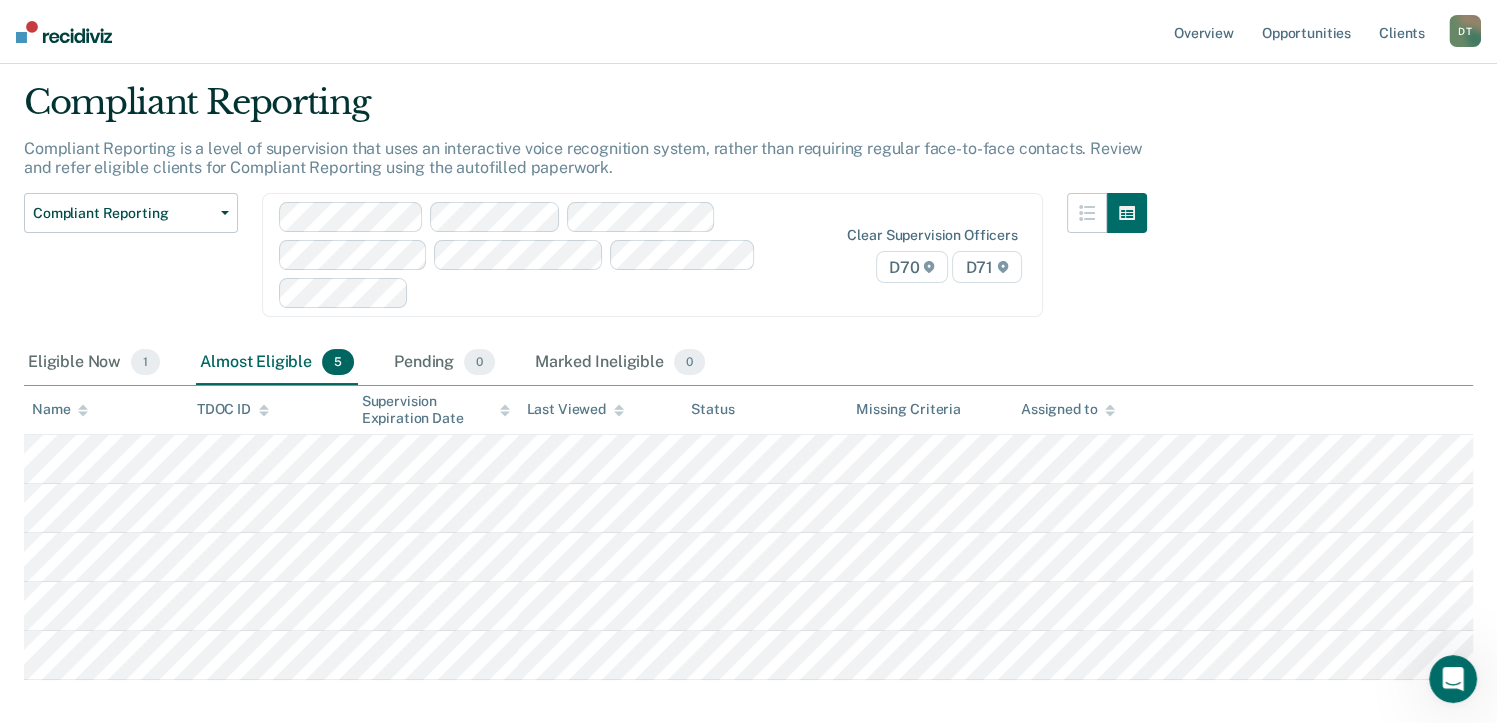 scroll, scrollTop: 100, scrollLeft: 0, axis: vertical 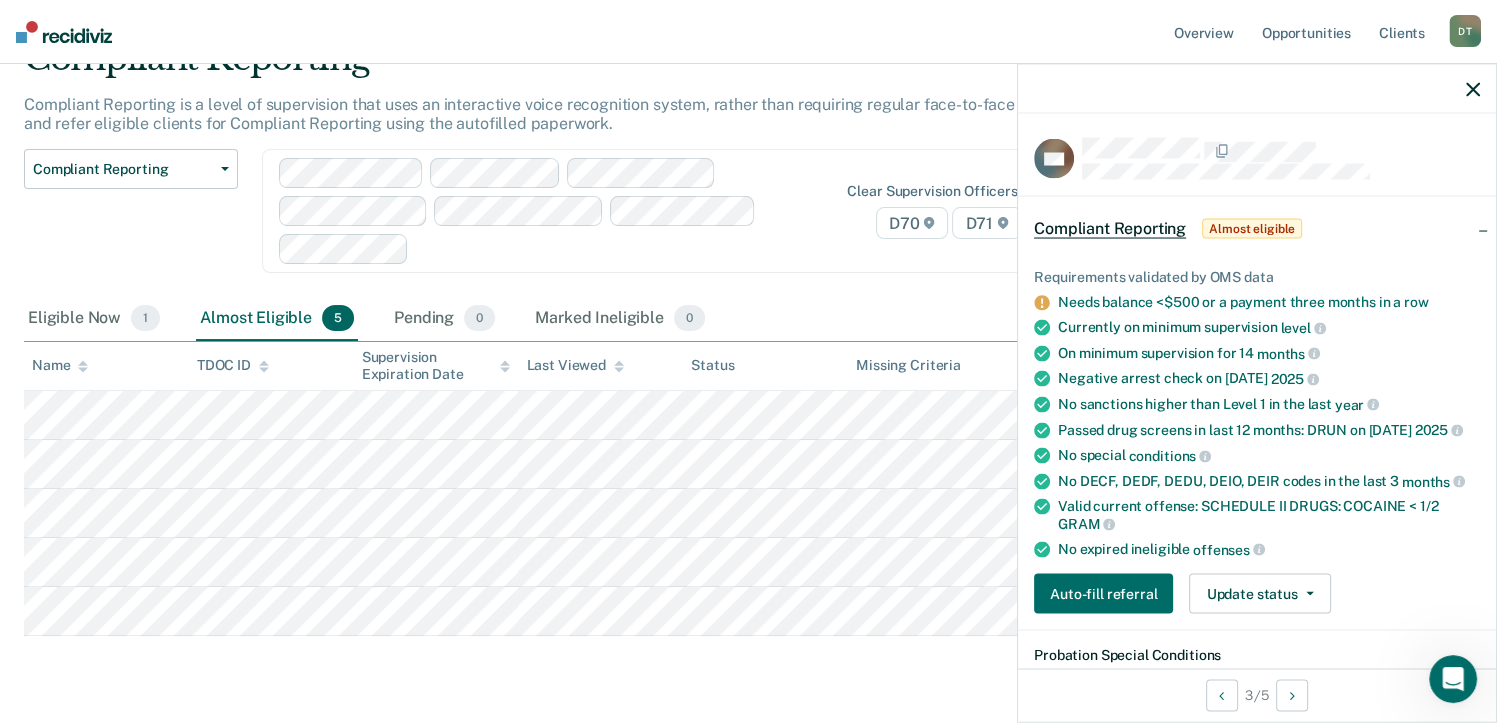 click on "Eligible Now 1 Almost Eligible 5 Pending 0 Marked Ineligible 0" at bounding box center [748, 319] 